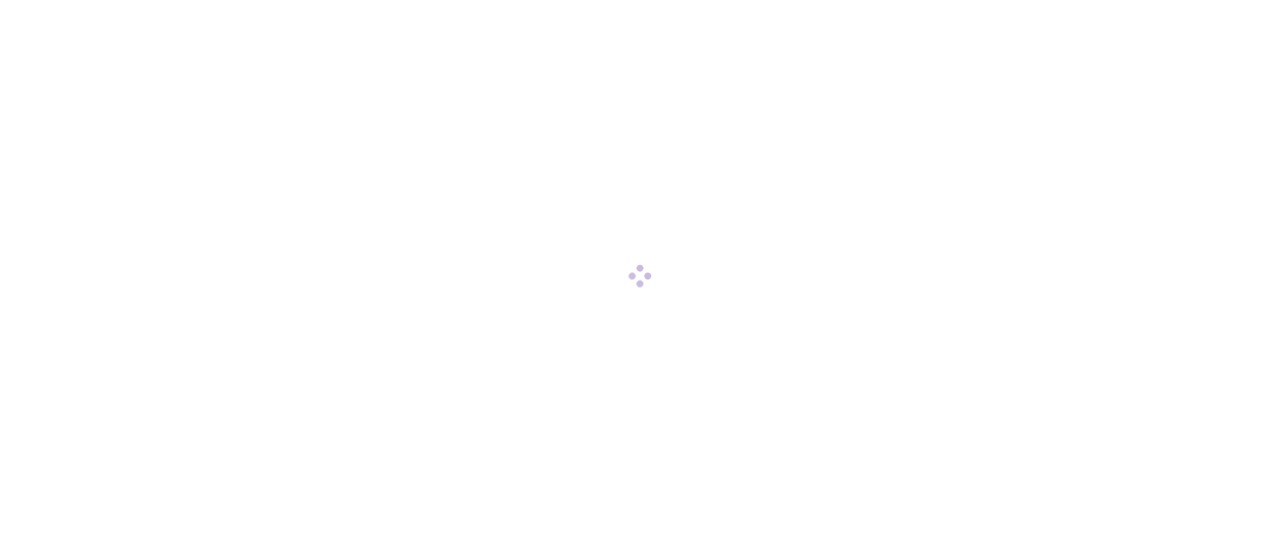 scroll, scrollTop: 0, scrollLeft: 0, axis: both 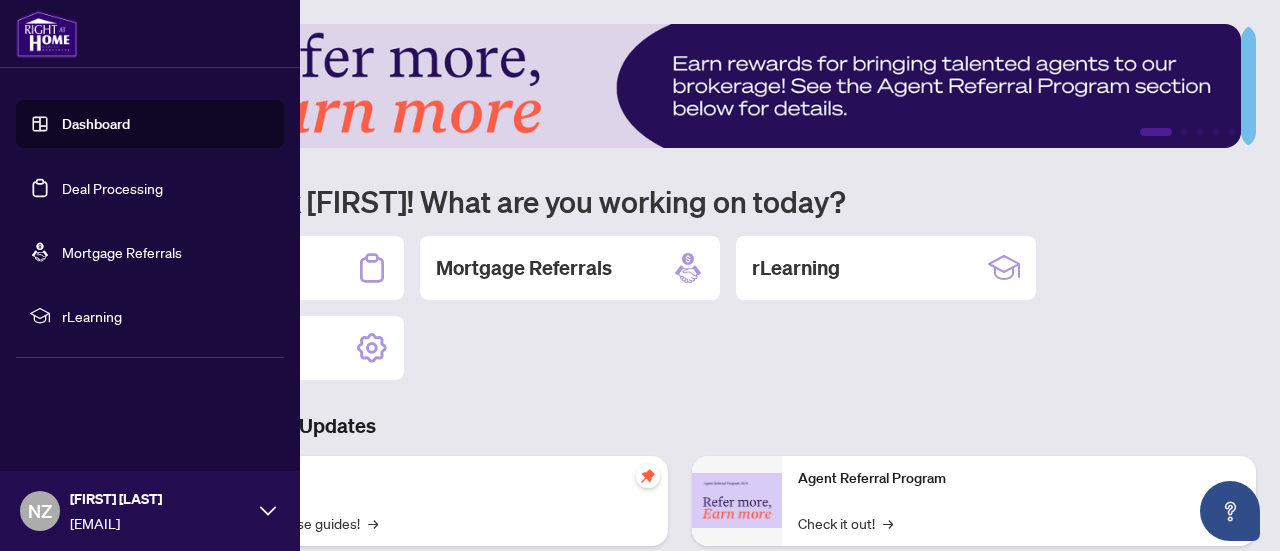 click on "Dashboard" at bounding box center [96, 124] 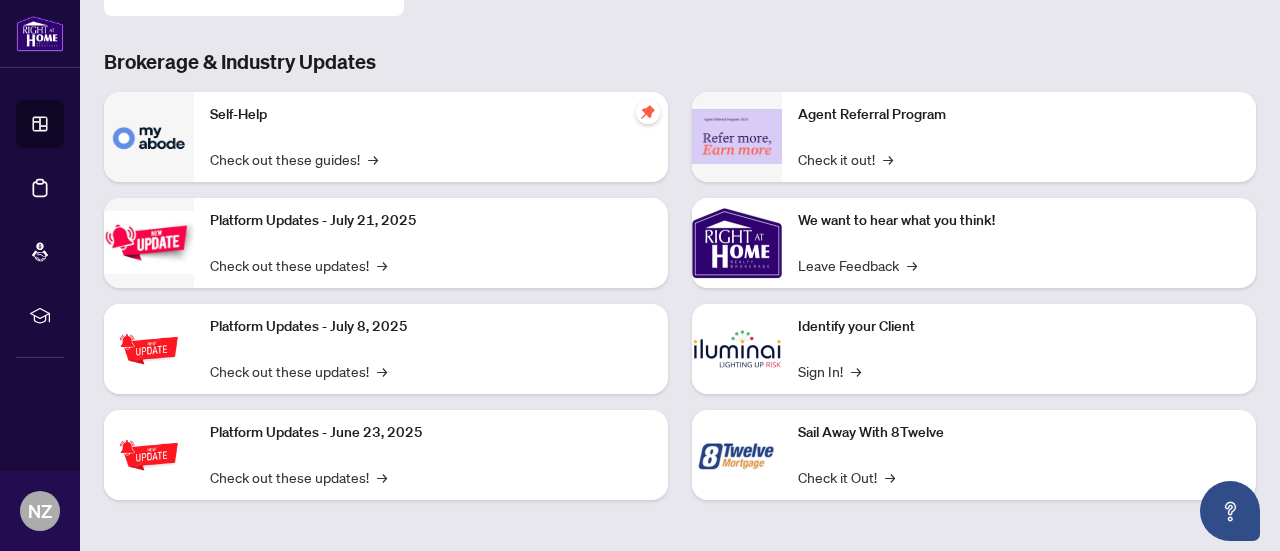 scroll, scrollTop: 0, scrollLeft: 0, axis: both 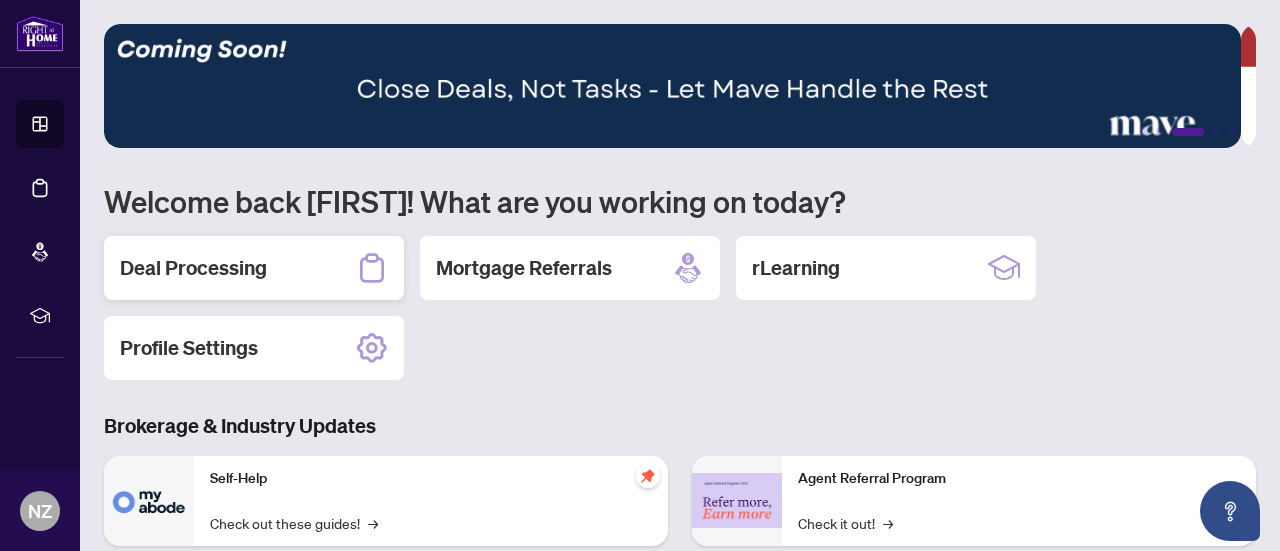click on "Deal Processing" at bounding box center (193, 268) 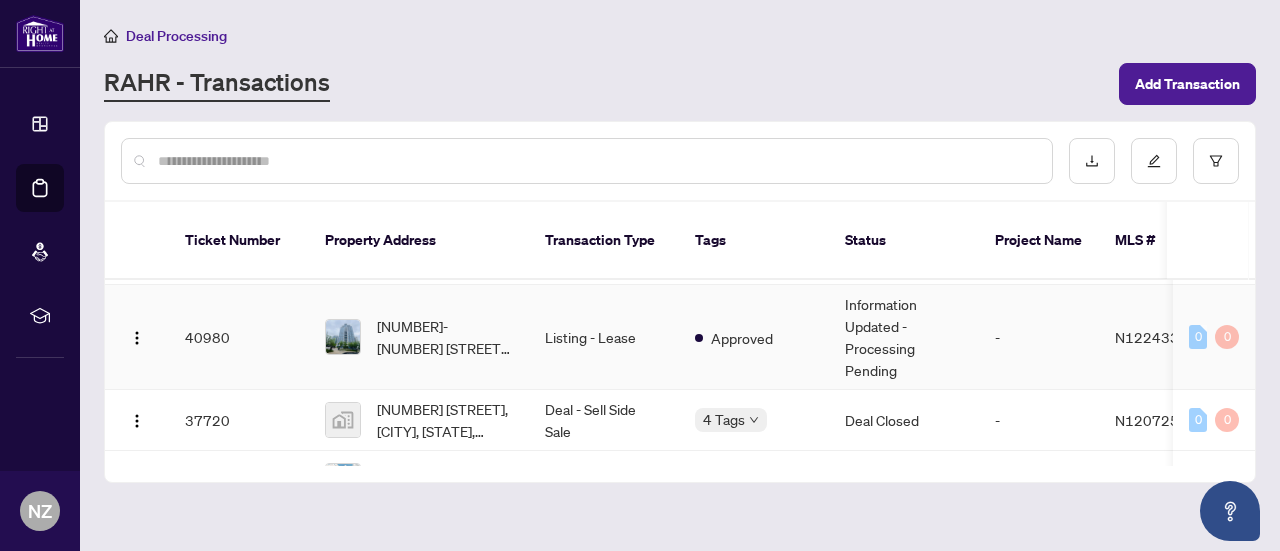 scroll, scrollTop: 200, scrollLeft: 0, axis: vertical 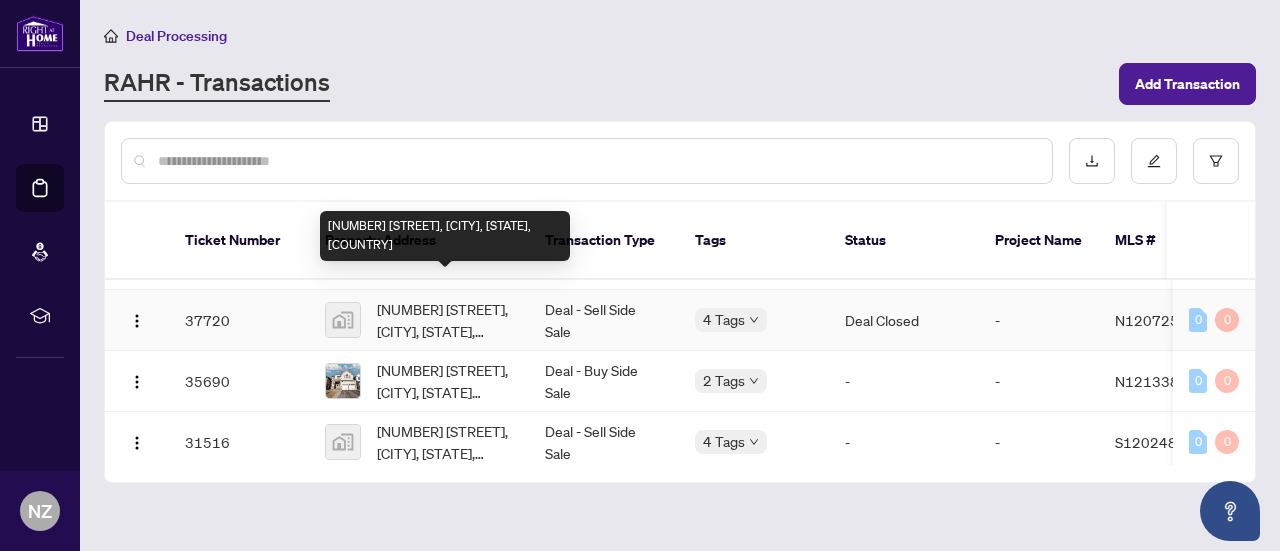 click on "[NUMBER] [STREET], [CITY], [STATE], [COUNTRY]" at bounding box center (445, 320) 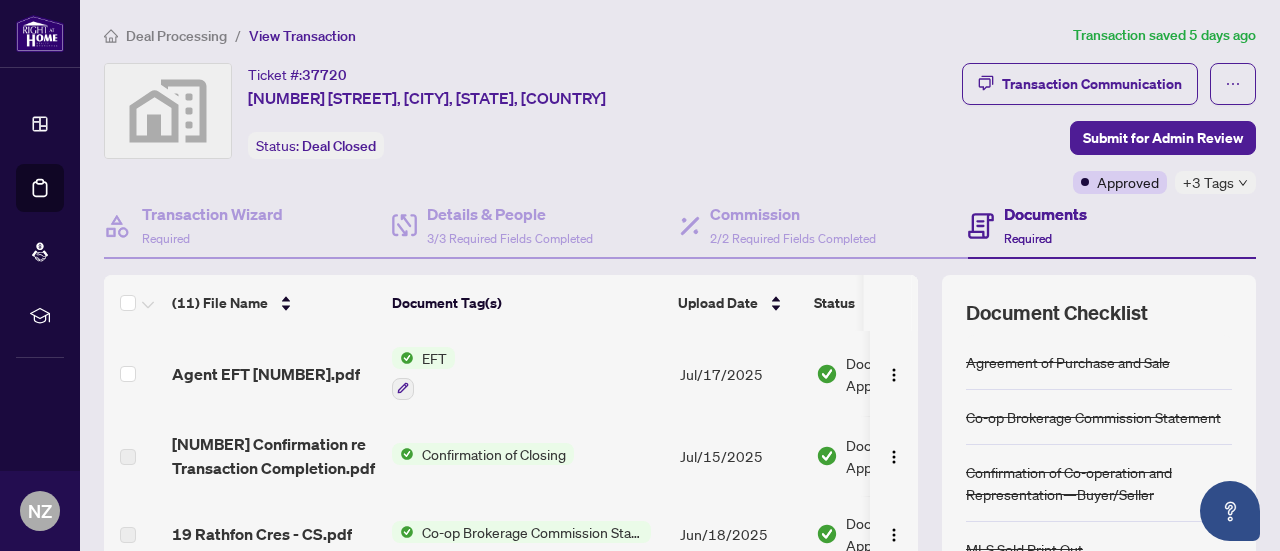 scroll, scrollTop: 100, scrollLeft: 0, axis: vertical 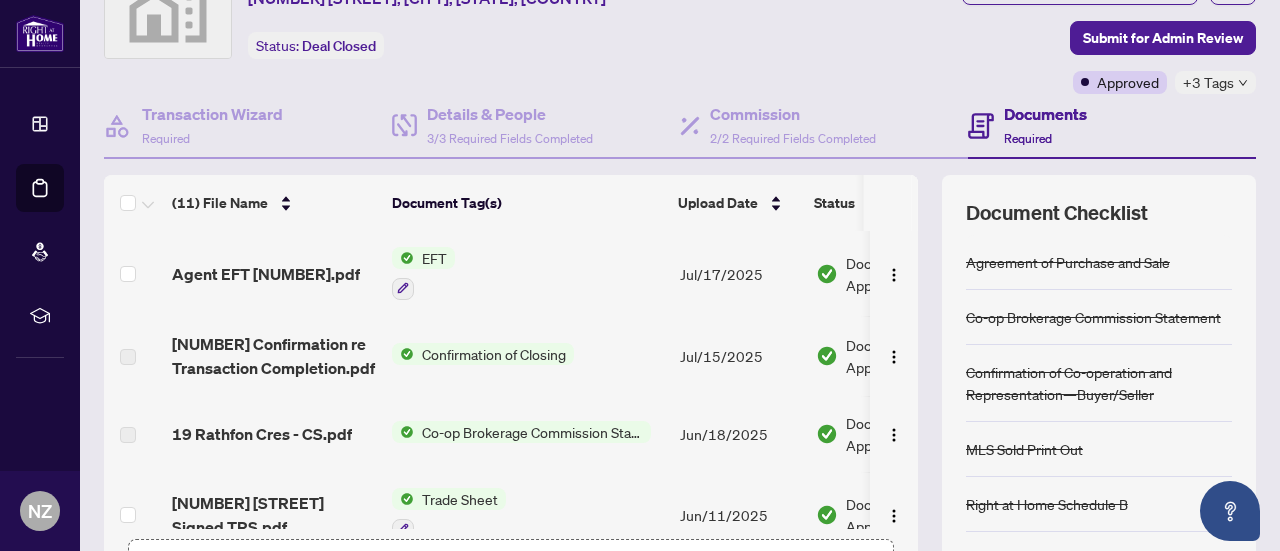 click at bounding box center [403, 258] 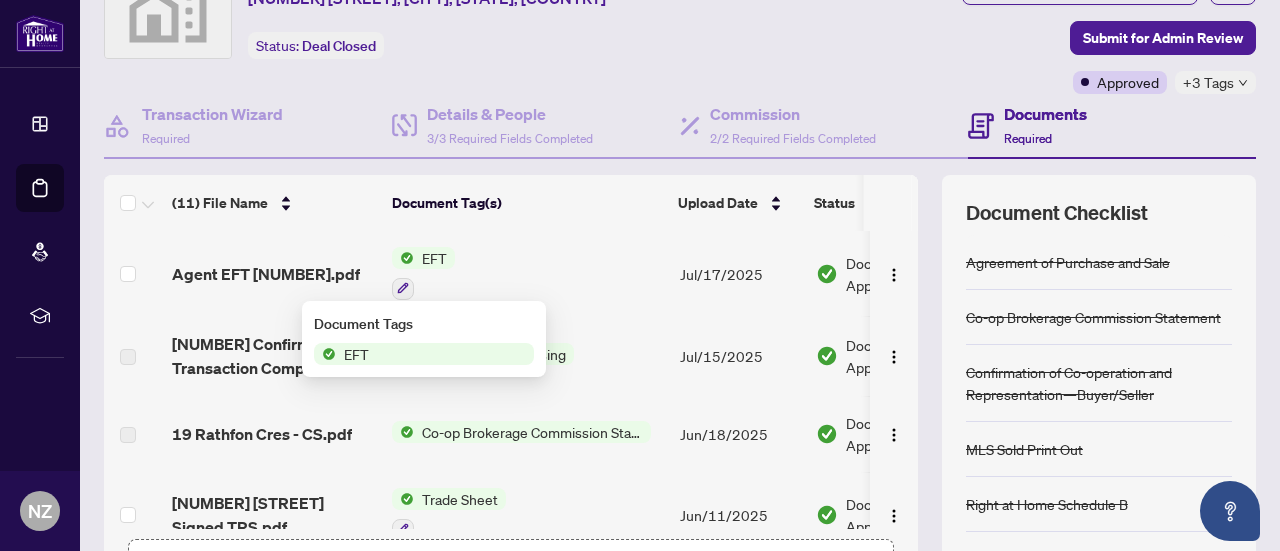 click on "EFT" at bounding box center (356, 354) 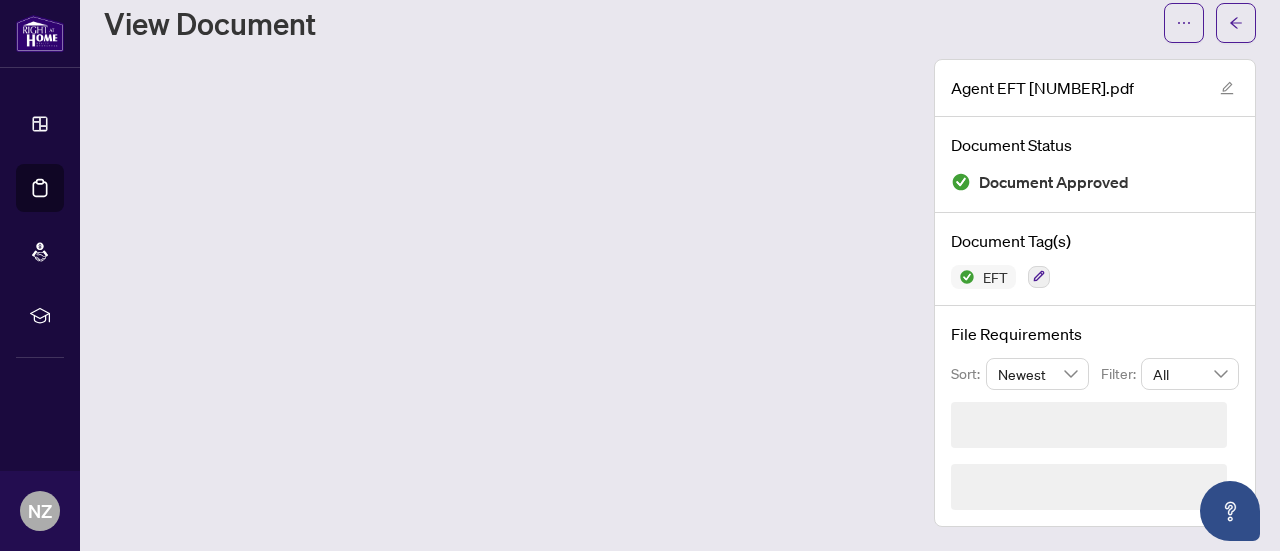 scroll, scrollTop: 0, scrollLeft: 0, axis: both 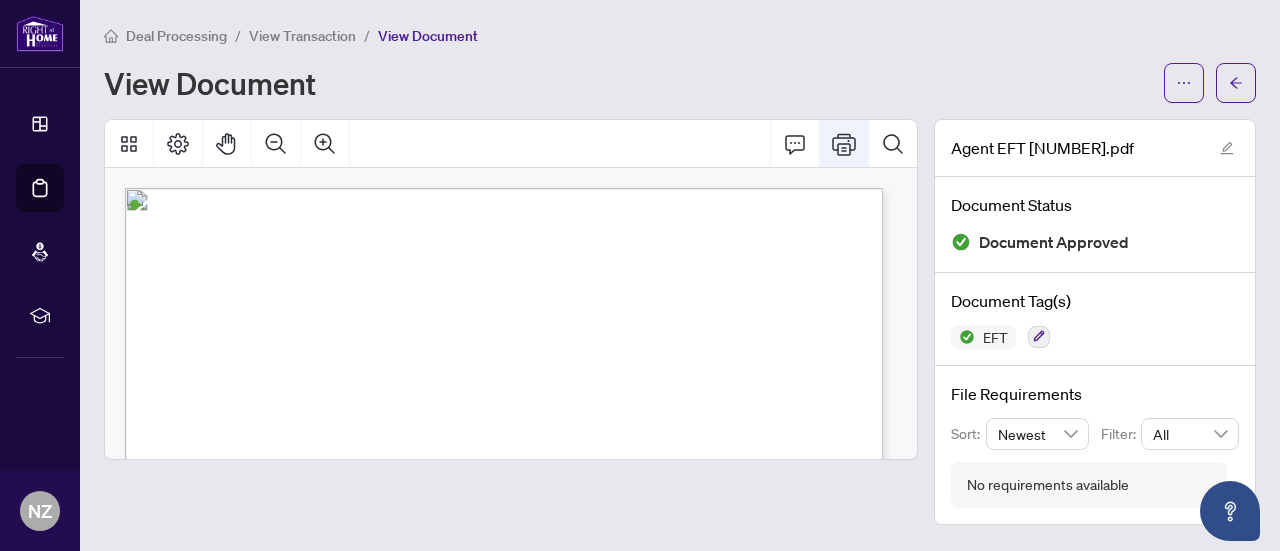 click 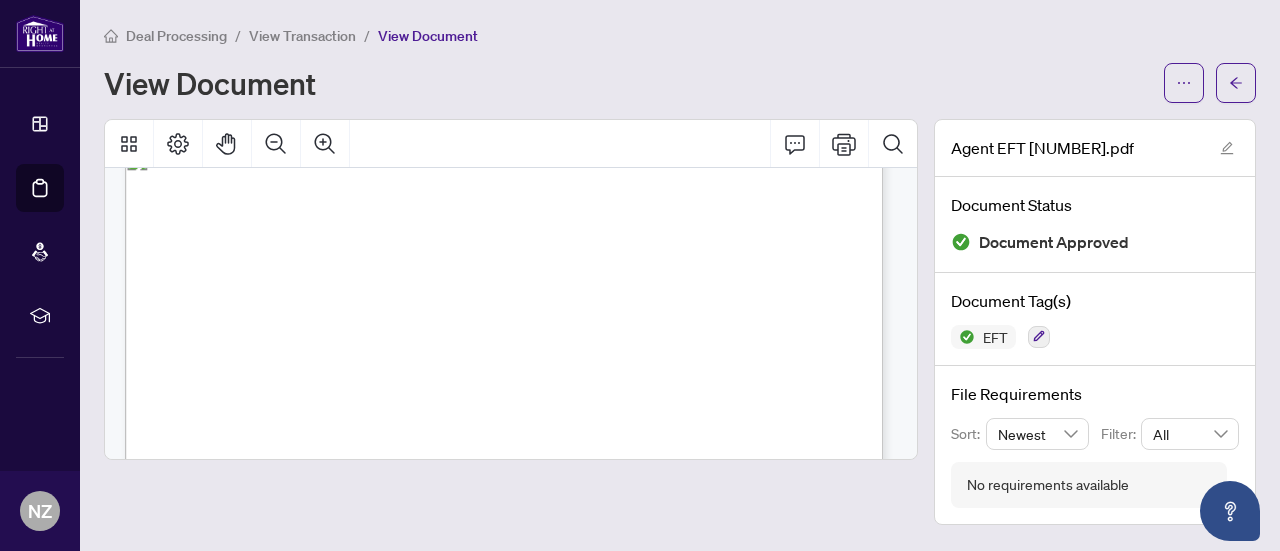 scroll, scrollTop: 0, scrollLeft: 0, axis: both 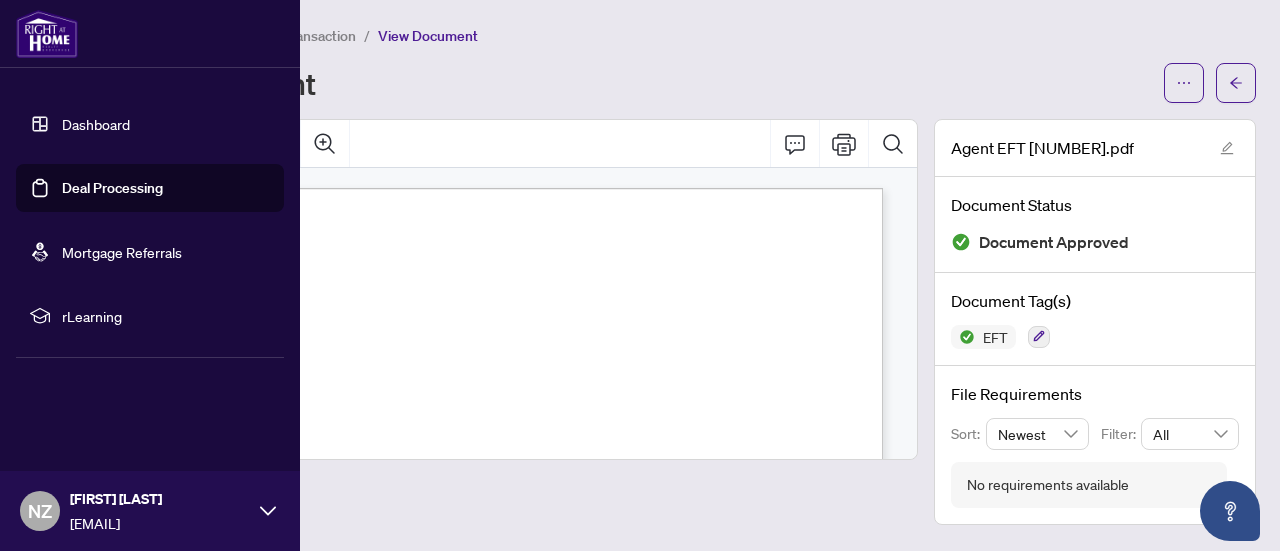 click on "Dashboard" at bounding box center [96, 124] 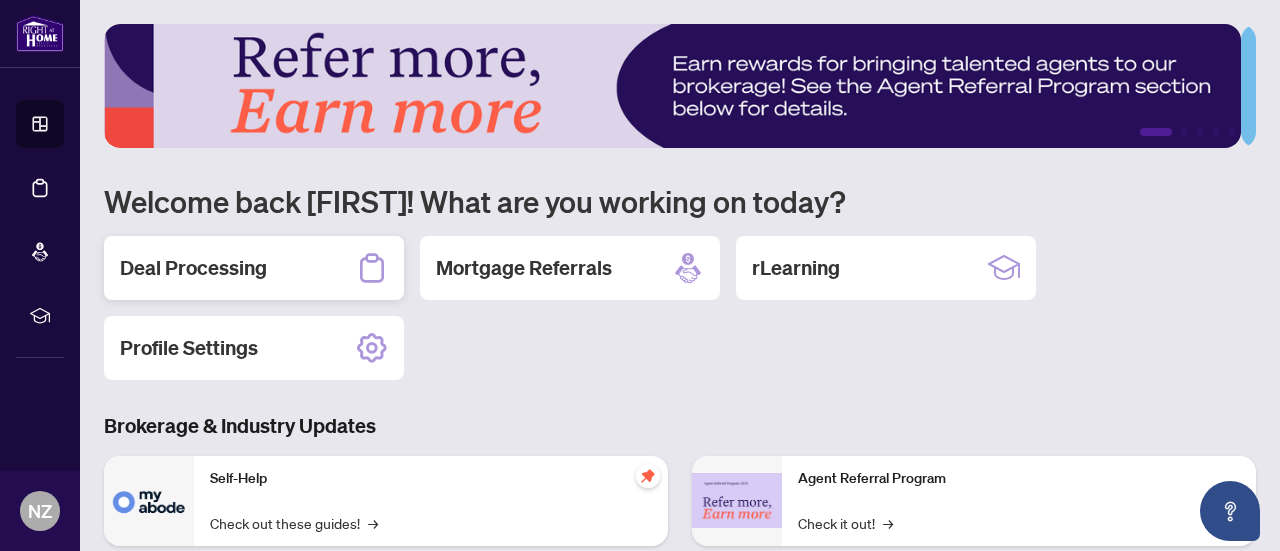 click on "Deal Processing" at bounding box center (254, 268) 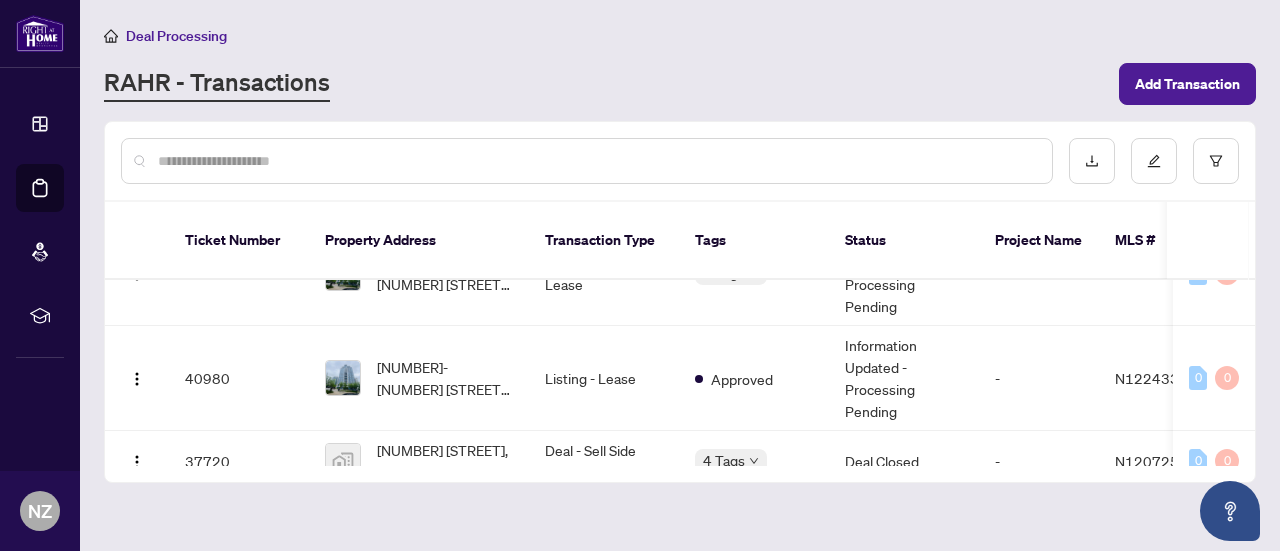 scroll, scrollTop: 0, scrollLeft: 0, axis: both 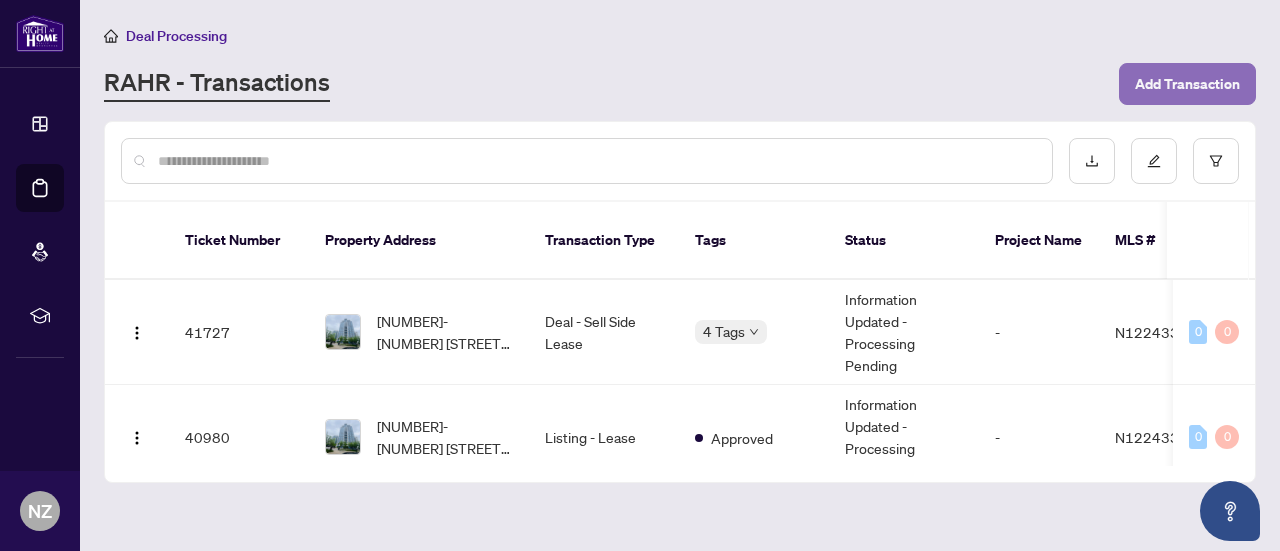 click on "Add Transaction" at bounding box center (1187, 84) 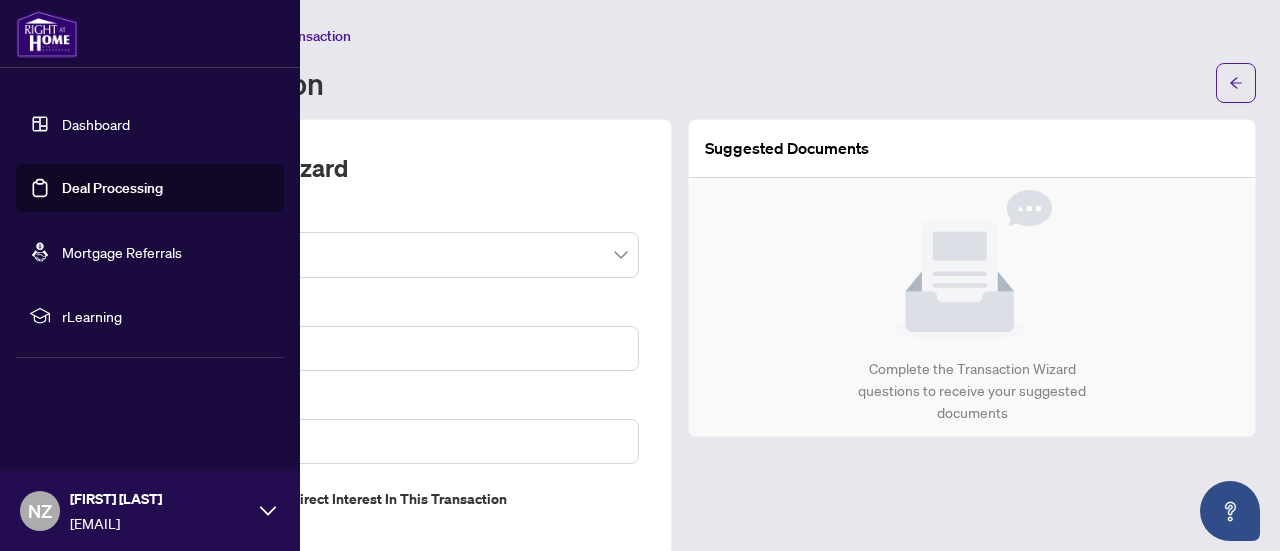 click on "Dashboard" at bounding box center [96, 124] 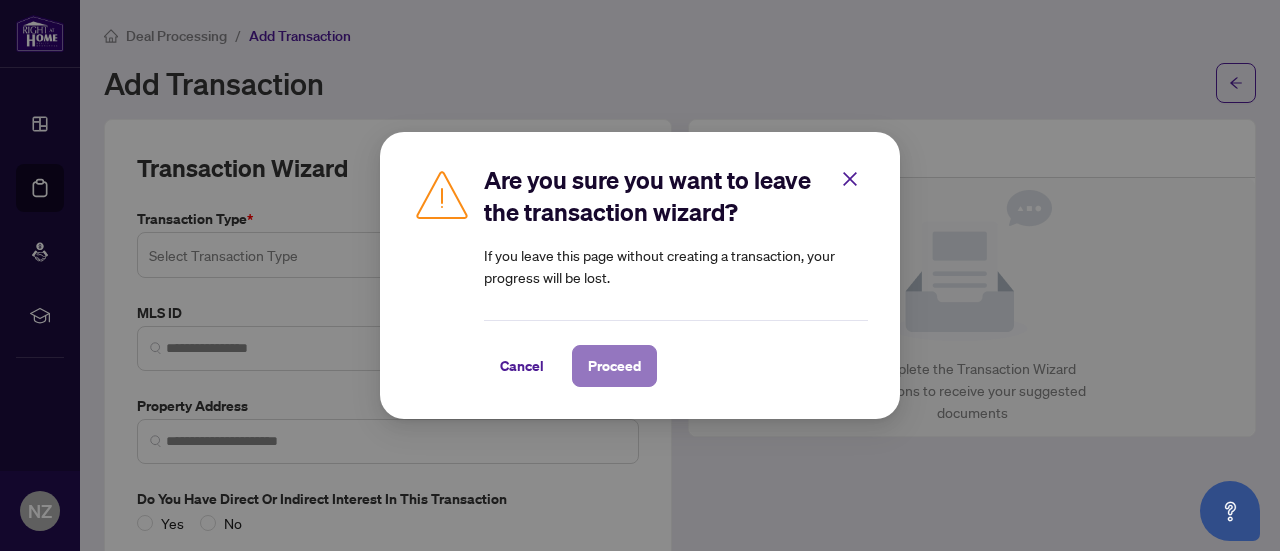 click on "Proceed" at bounding box center [614, 366] 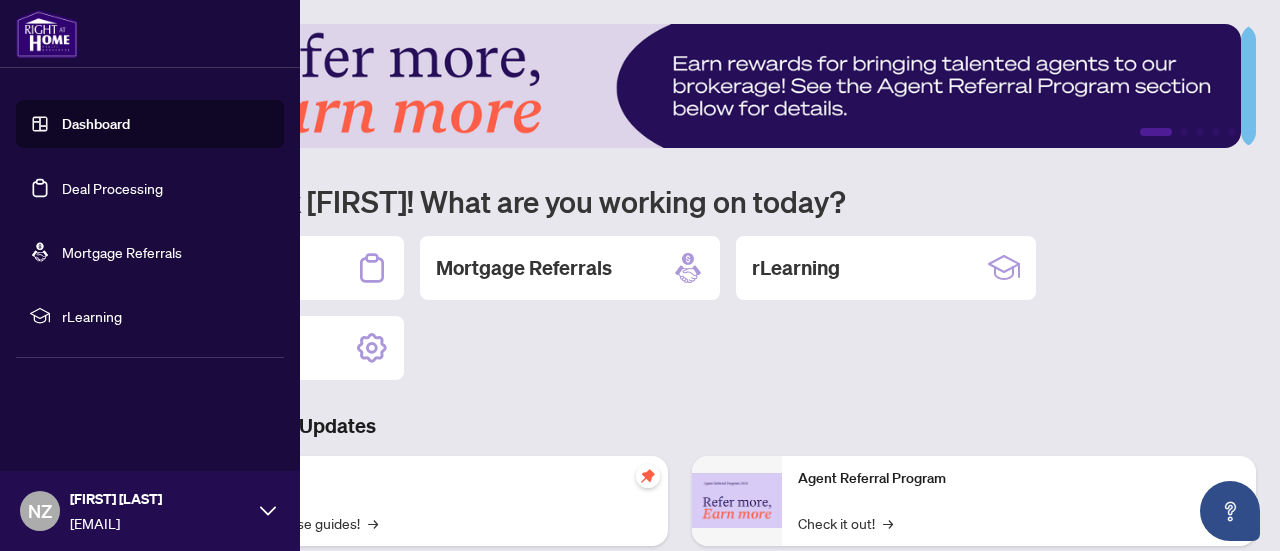 click on "Dashboard" at bounding box center [96, 124] 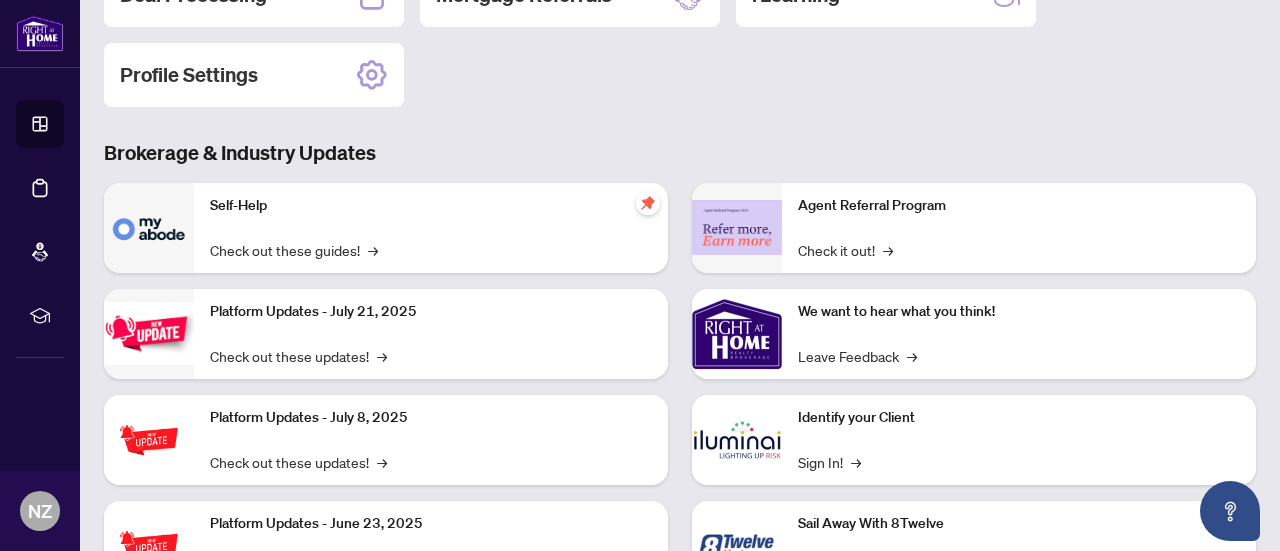 scroll, scrollTop: 0, scrollLeft: 0, axis: both 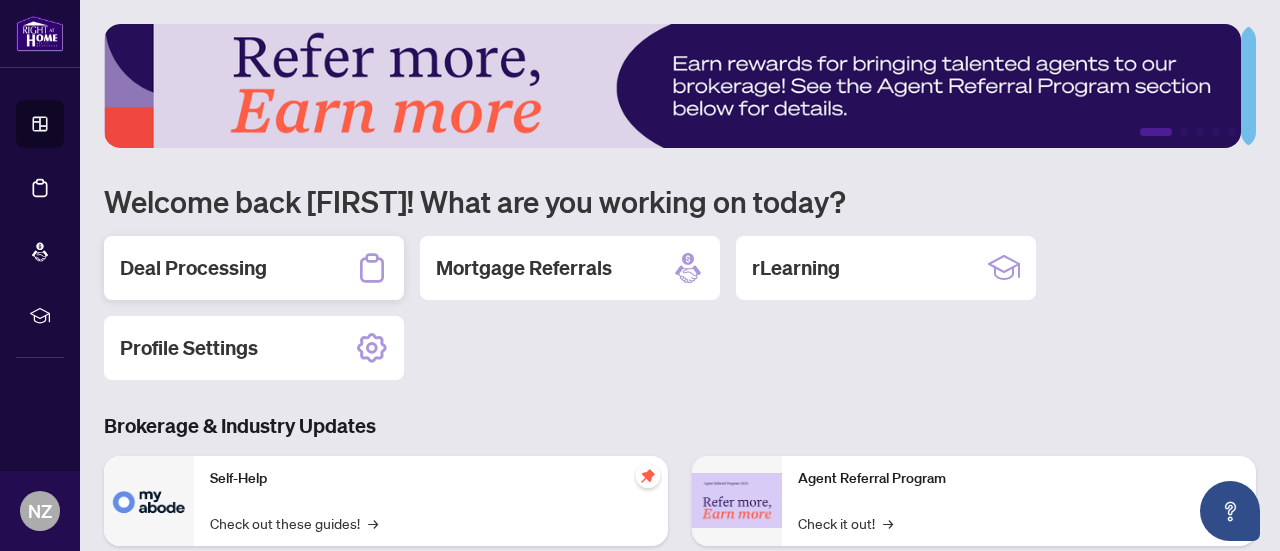 click on "Deal Processing" at bounding box center (254, 268) 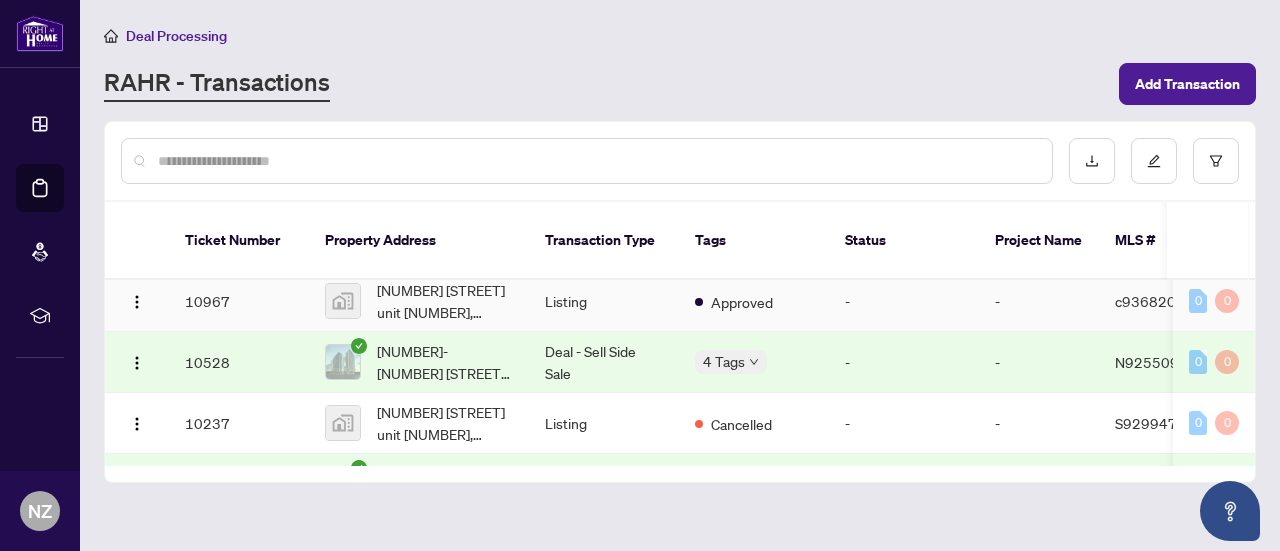 scroll, scrollTop: 1668, scrollLeft: 0, axis: vertical 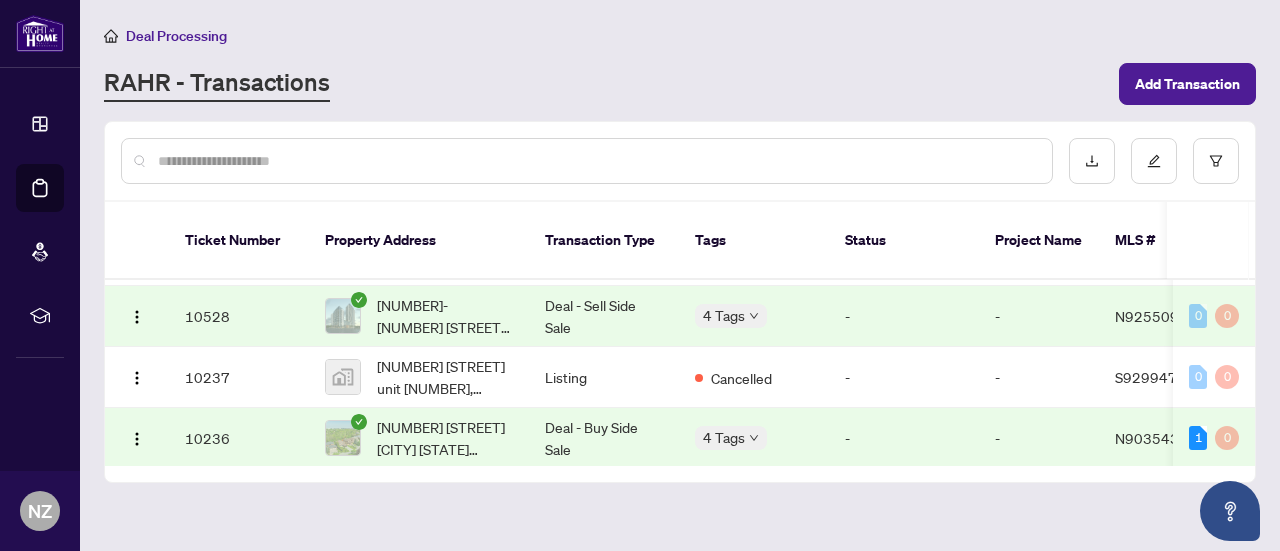 click on "N9035433" at bounding box center (1159, 438) 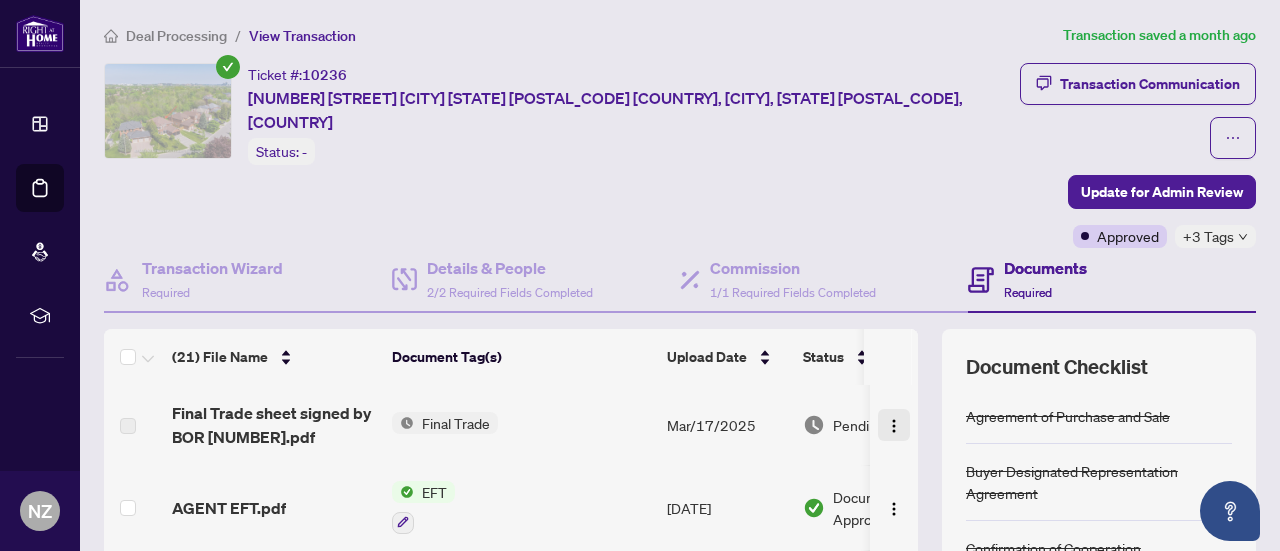 click at bounding box center [894, 426] 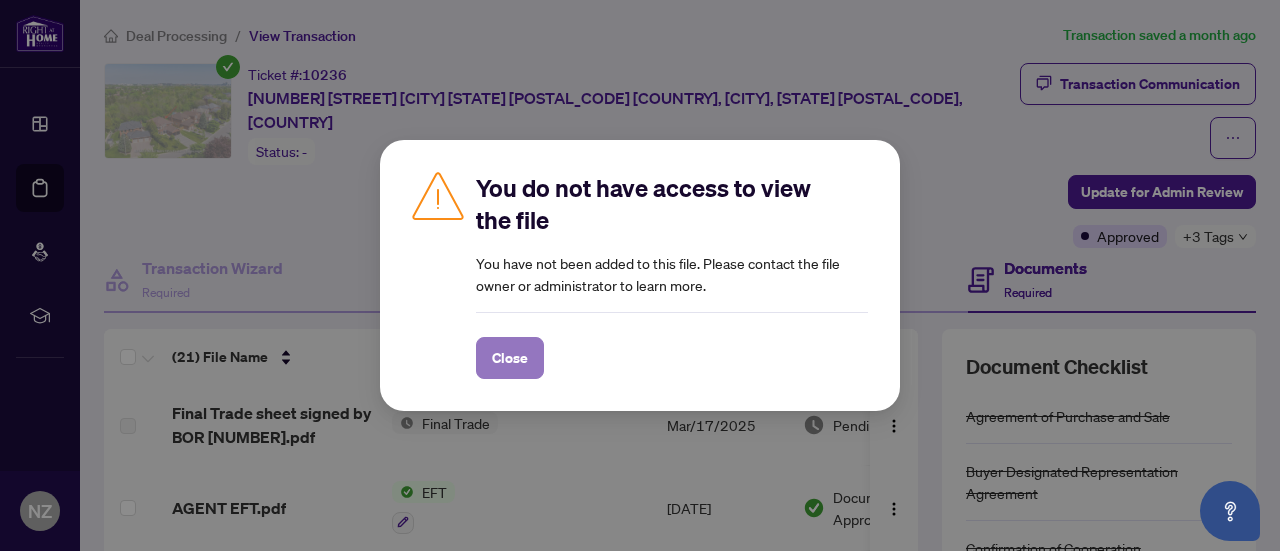 click on "Close" at bounding box center (510, 358) 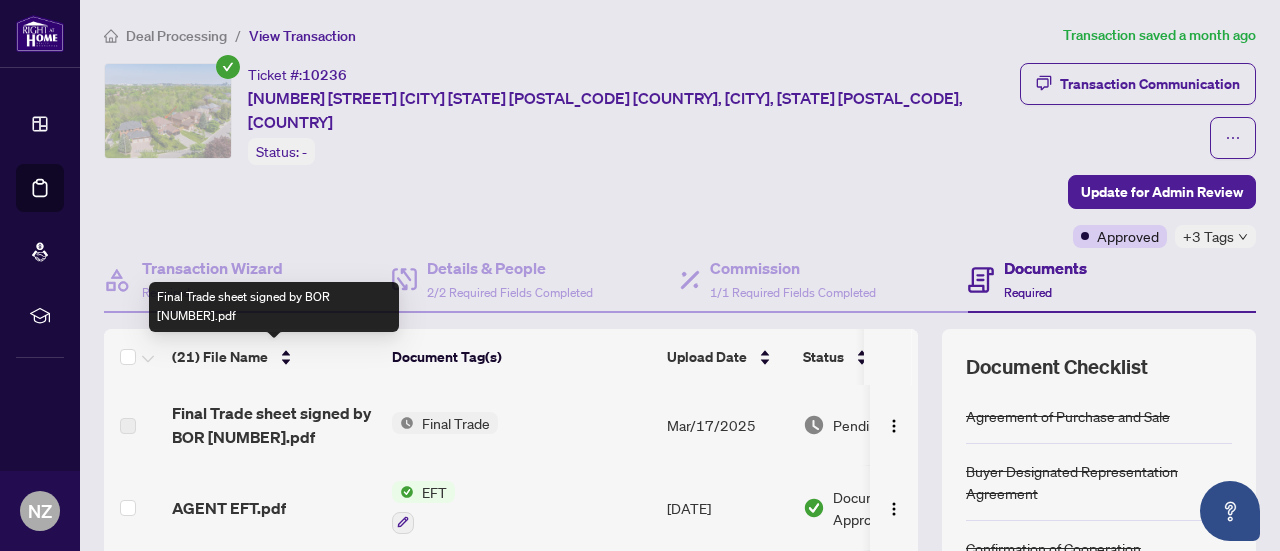 click on "Final Trade sheet signed by BOR [NUMBER].pdf" at bounding box center [274, 425] 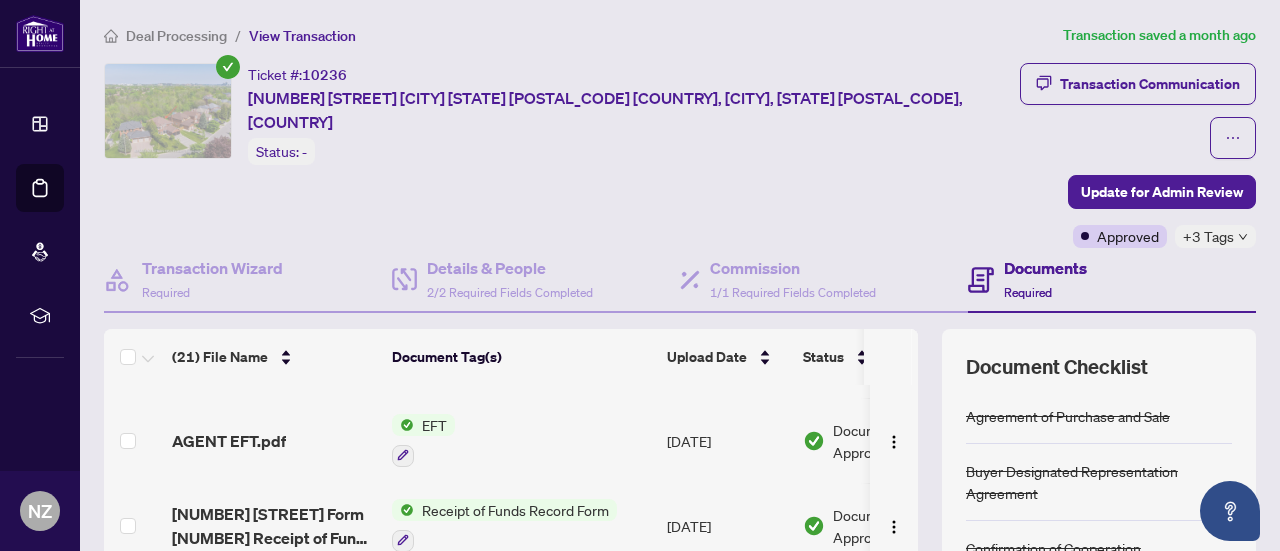 scroll, scrollTop: 0, scrollLeft: 0, axis: both 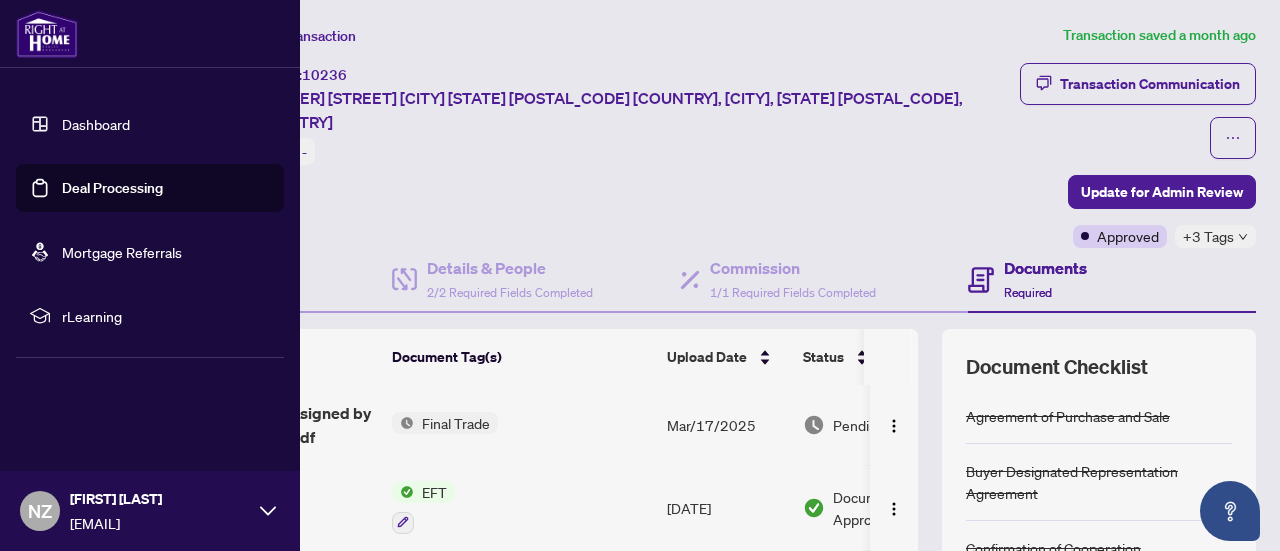 click on "Dashboard" at bounding box center [96, 124] 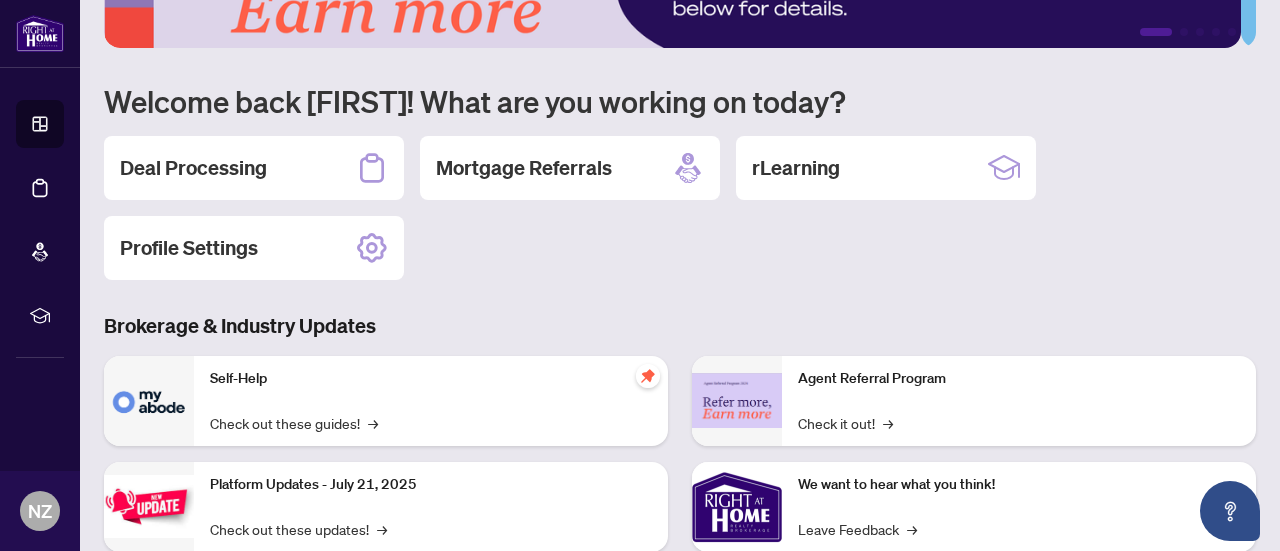 scroll, scrollTop: 0, scrollLeft: 0, axis: both 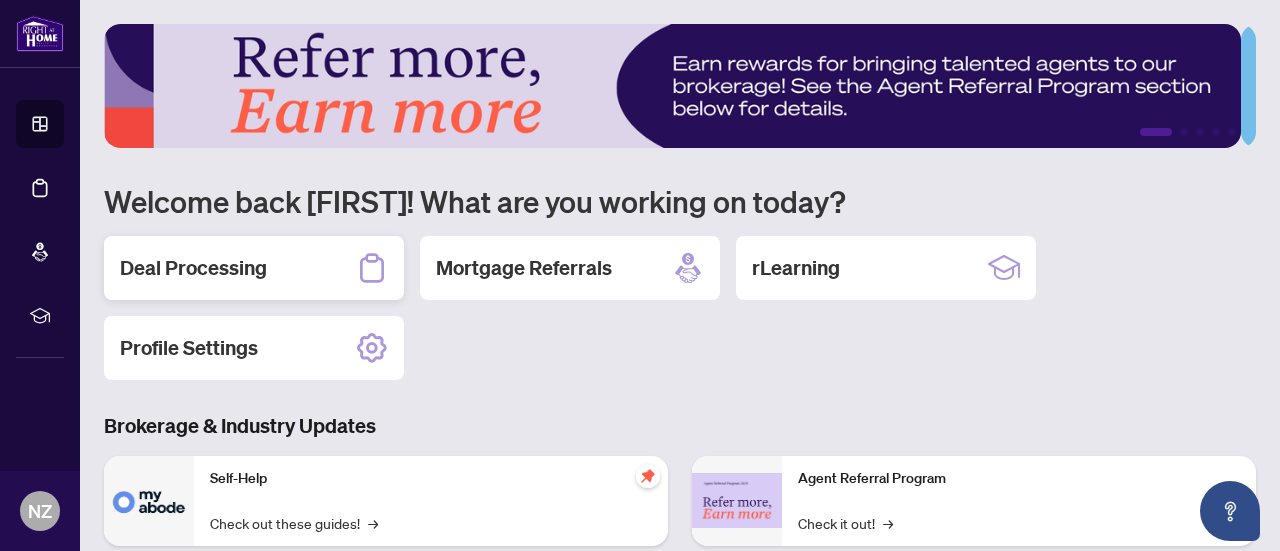 click on "Deal Processing" at bounding box center [254, 268] 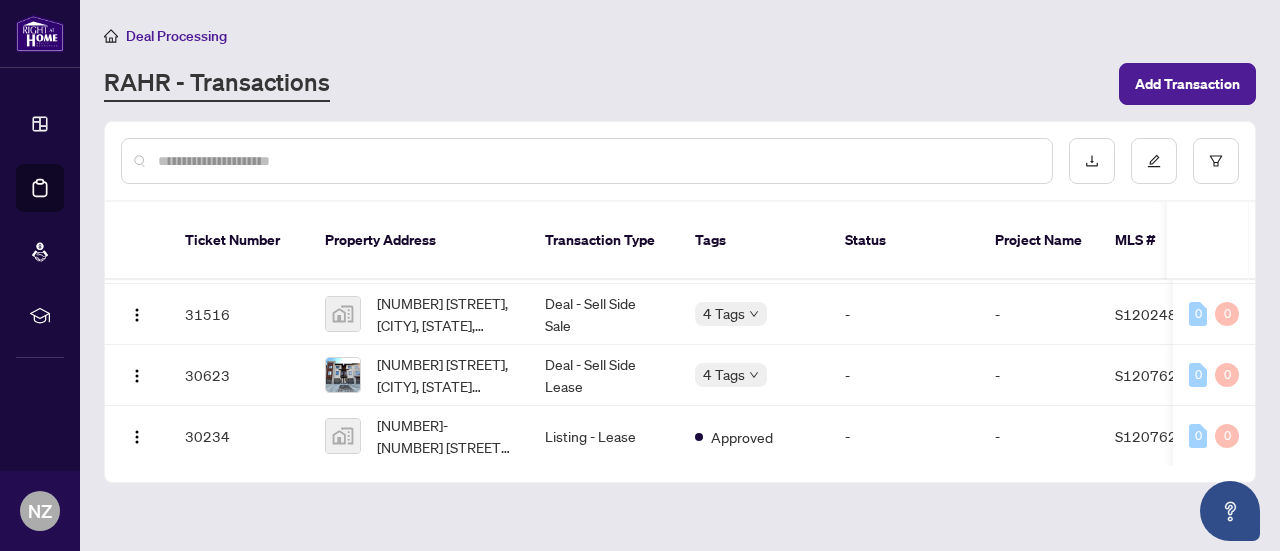 scroll, scrollTop: 322, scrollLeft: 0, axis: vertical 